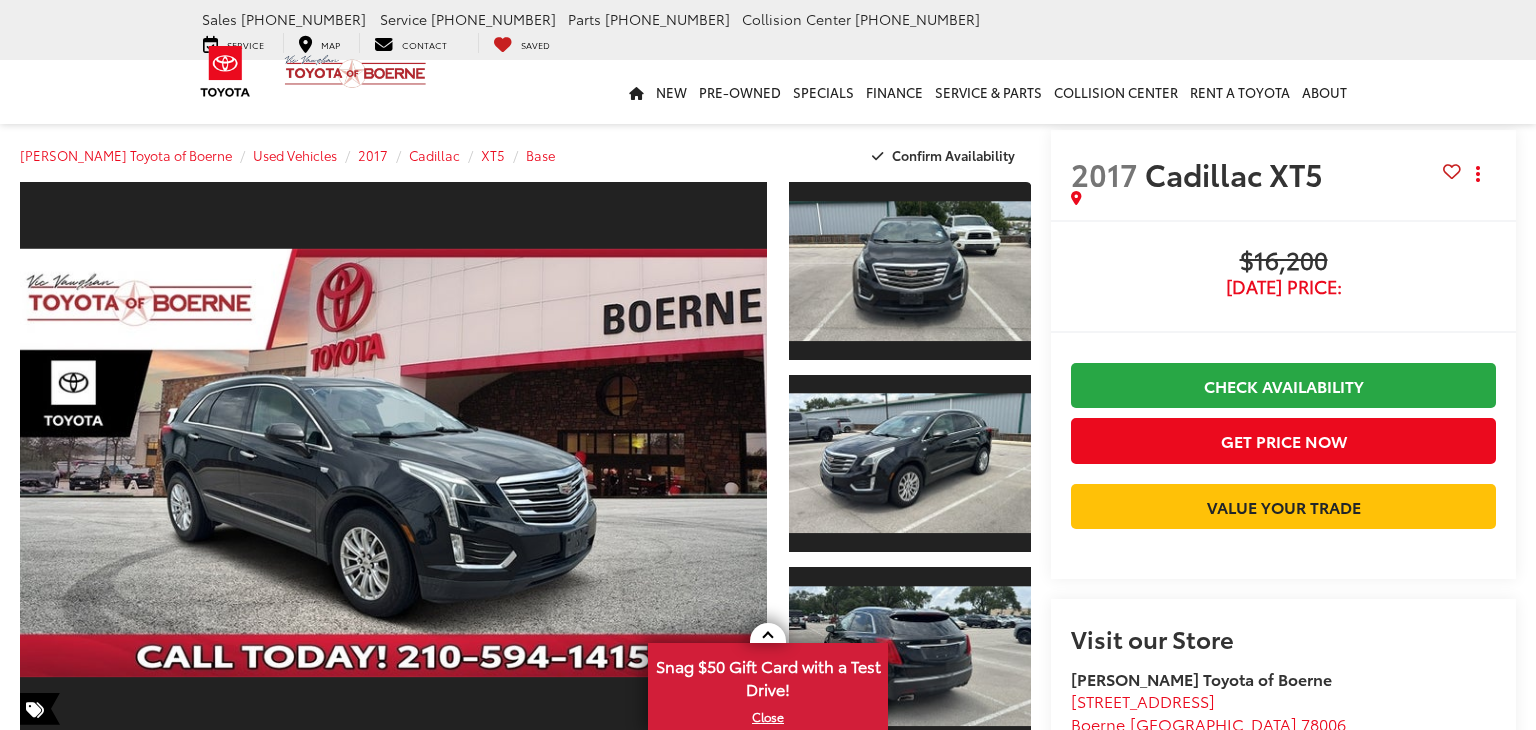 scroll, scrollTop: 0, scrollLeft: 0, axis: both 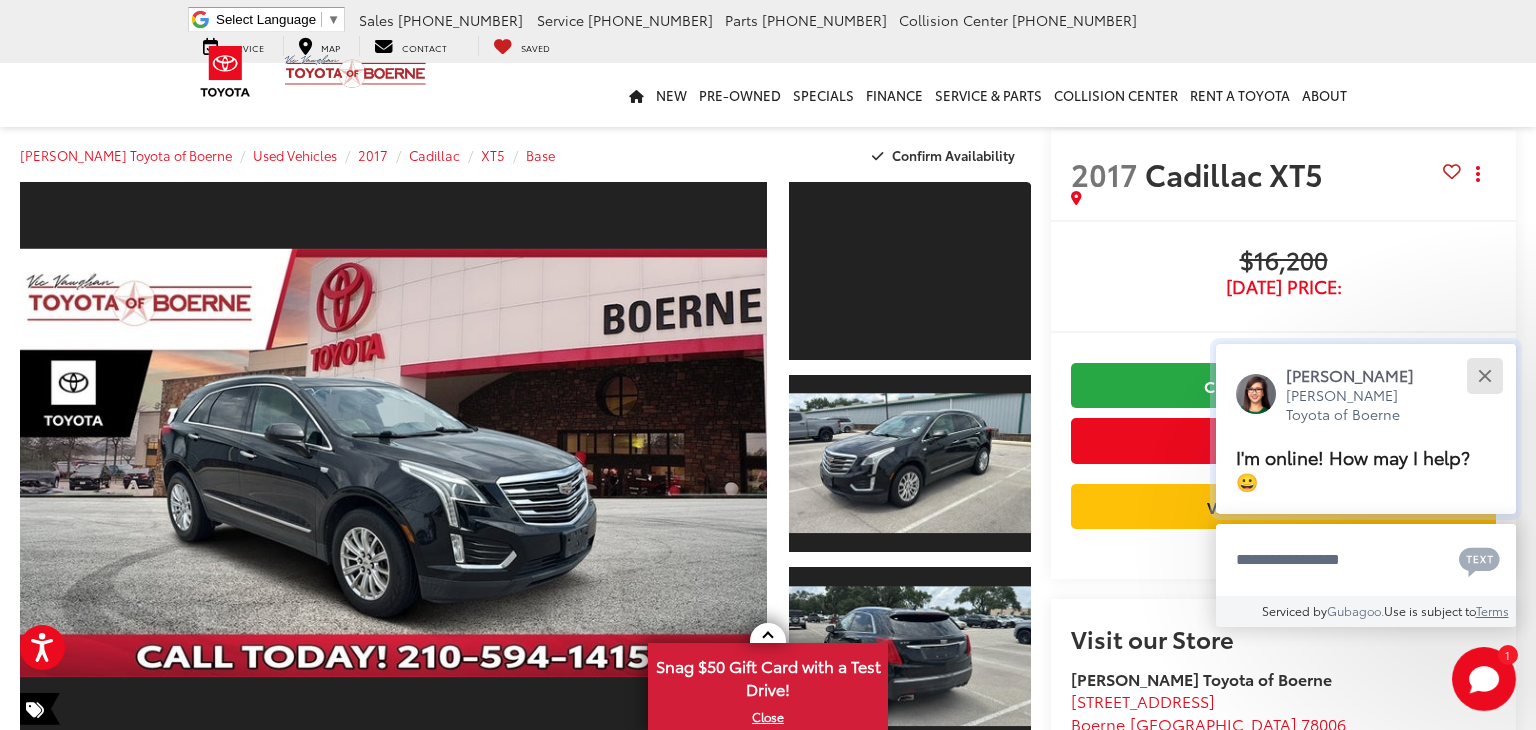 click at bounding box center (1484, 375) 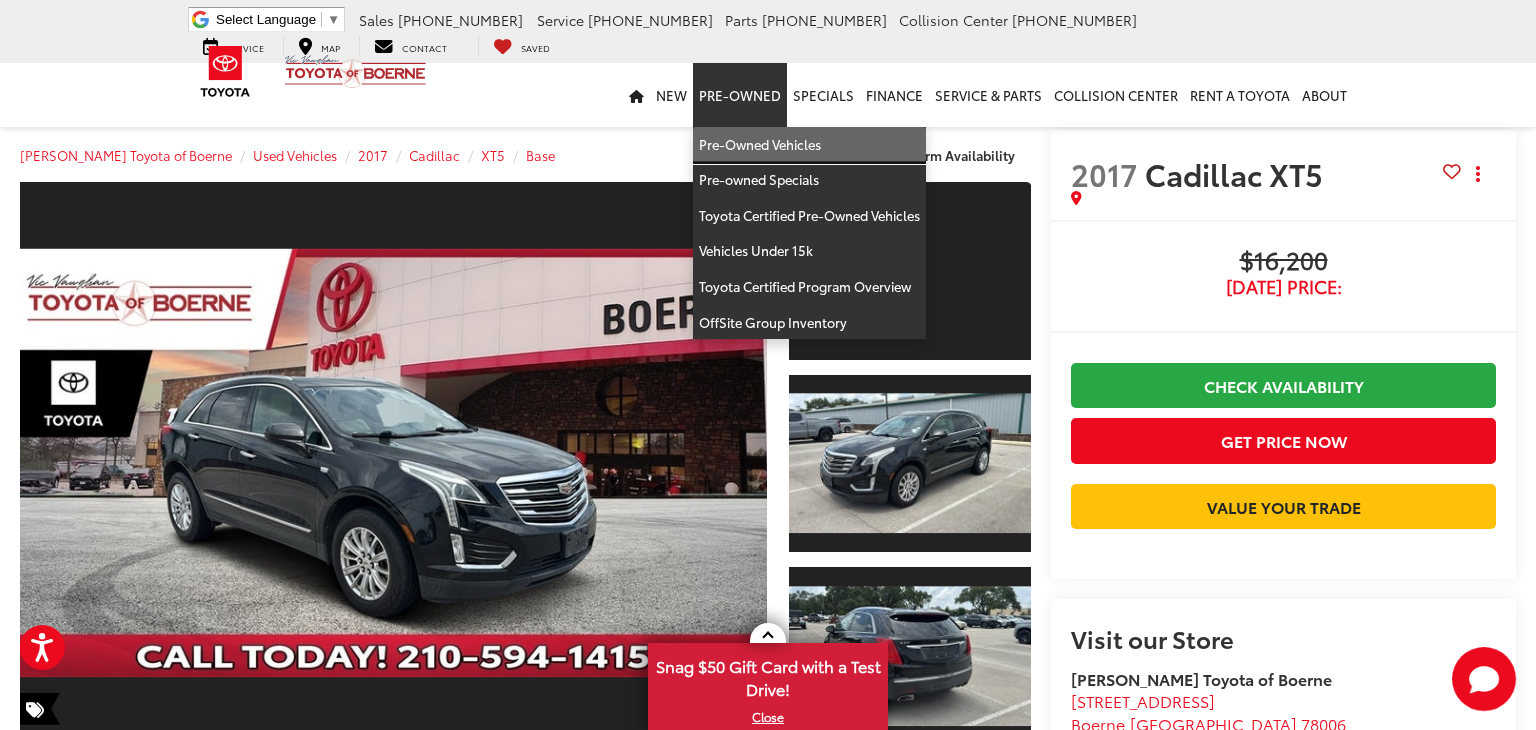 click on "Pre-Owned Vehicles" at bounding box center (809, 145) 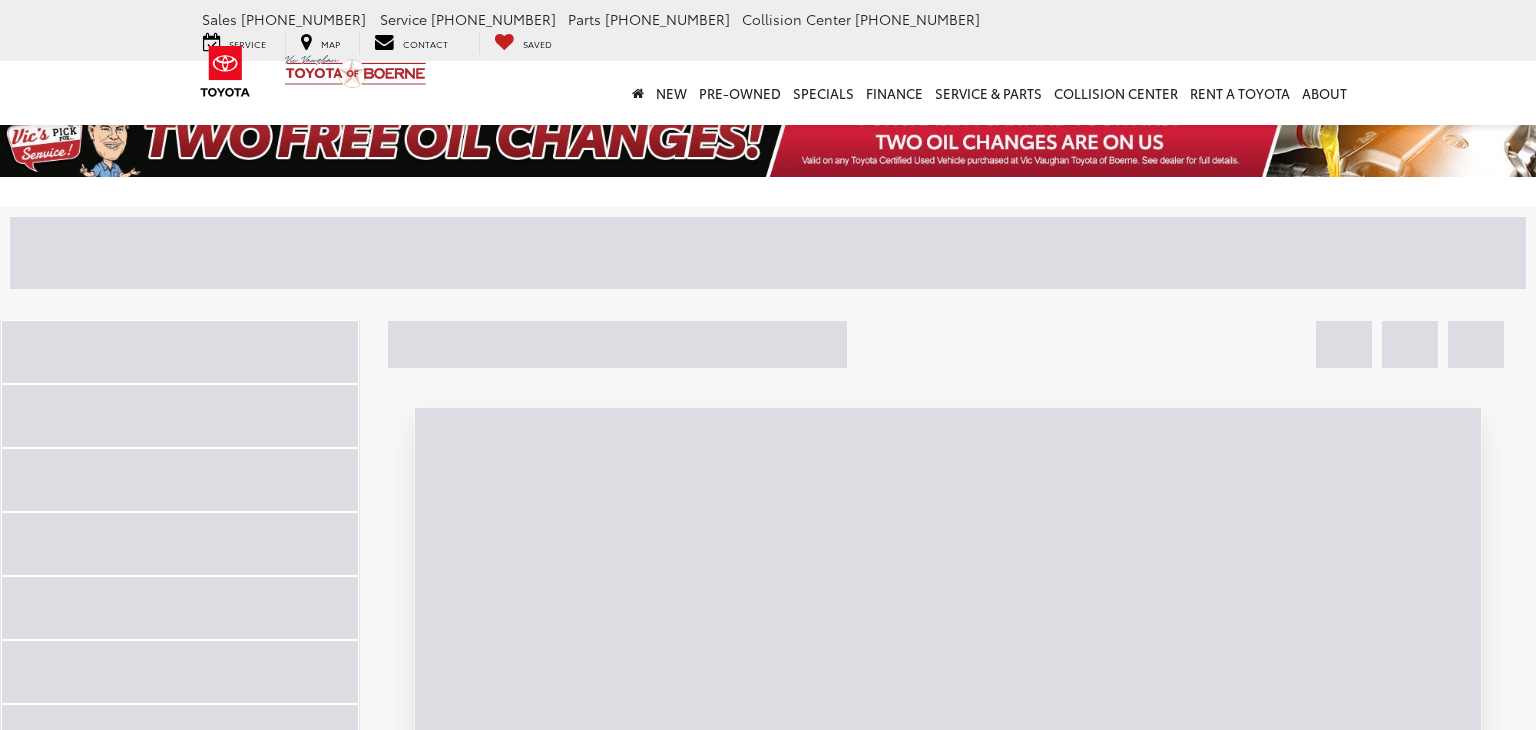 scroll, scrollTop: 0, scrollLeft: 0, axis: both 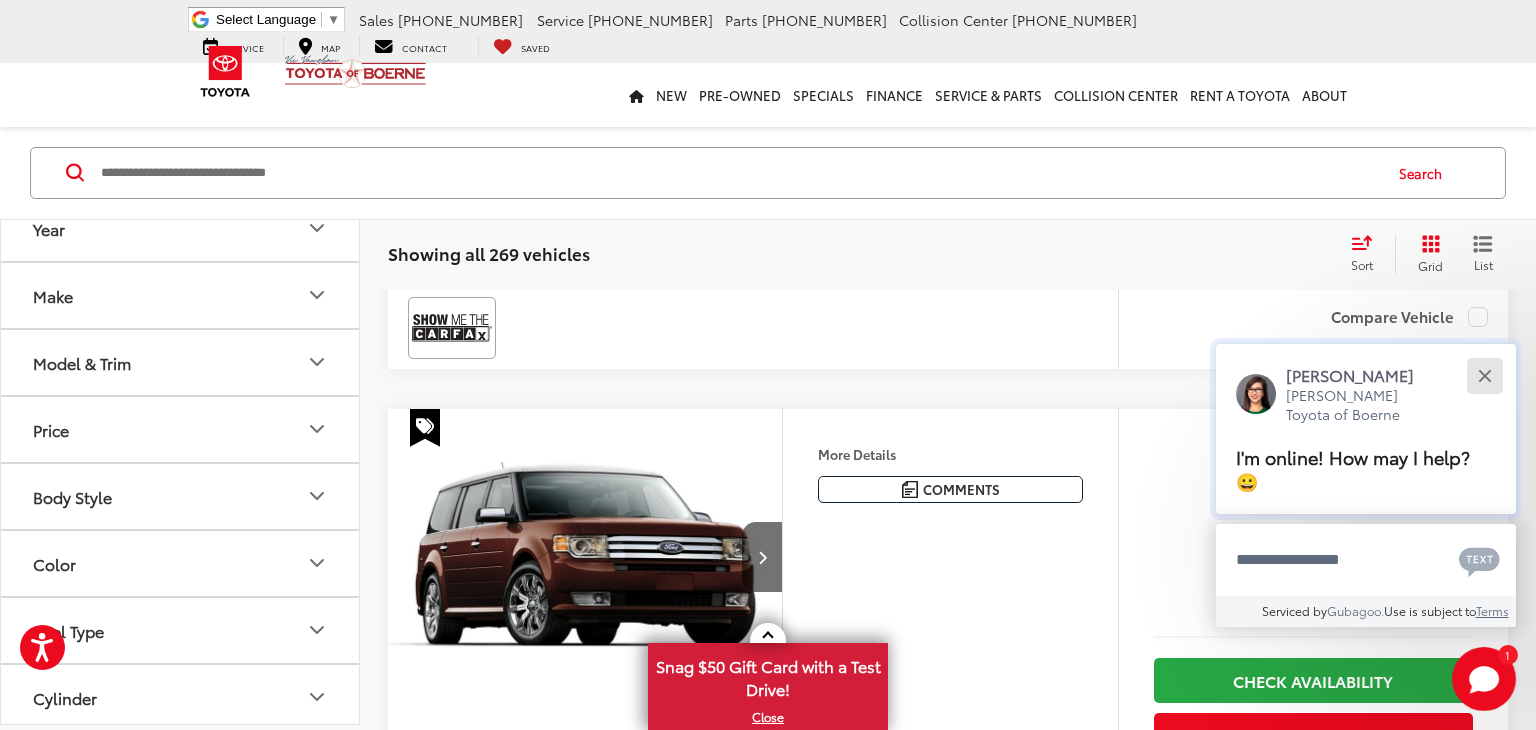 click at bounding box center (1484, 375) 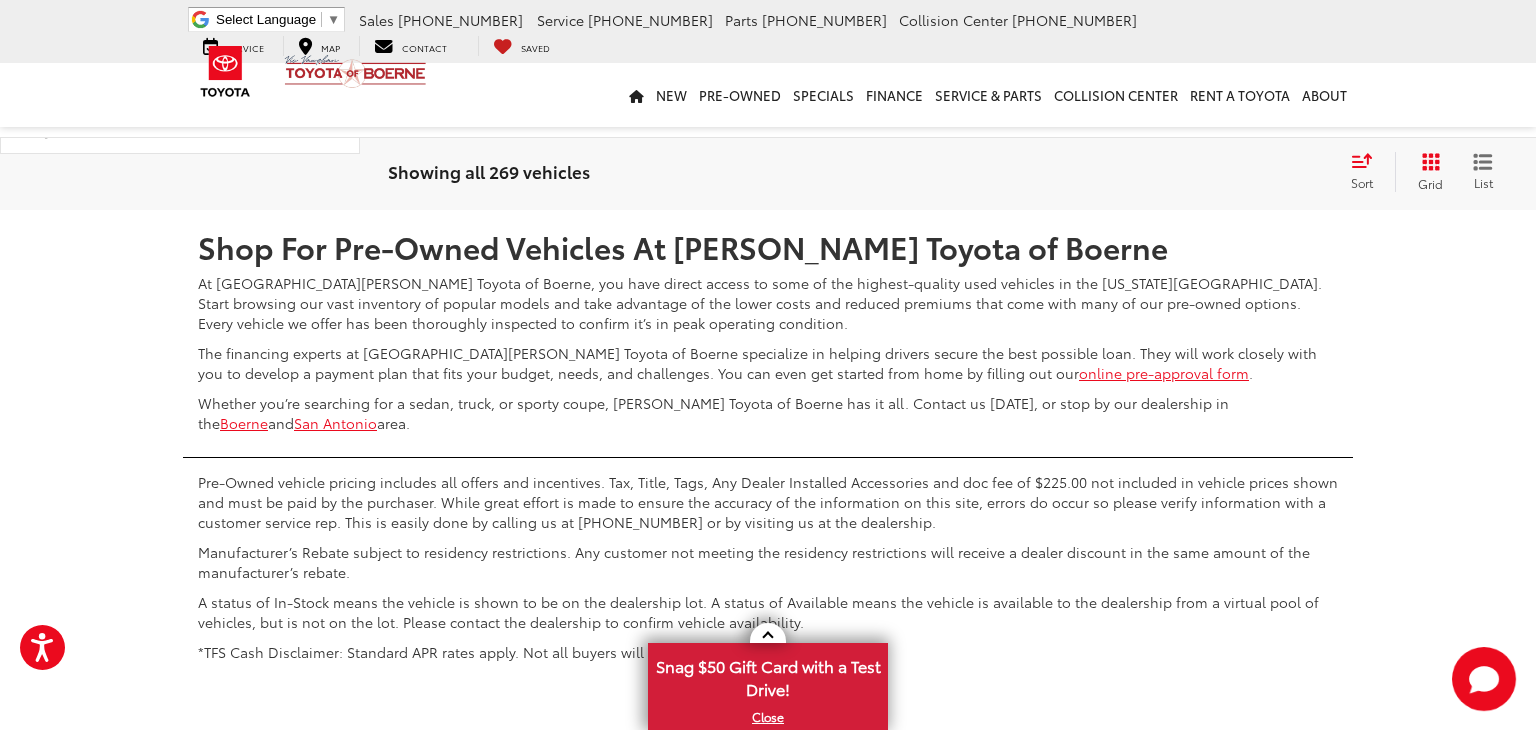 scroll, scrollTop: 7733, scrollLeft: 0, axis: vertical 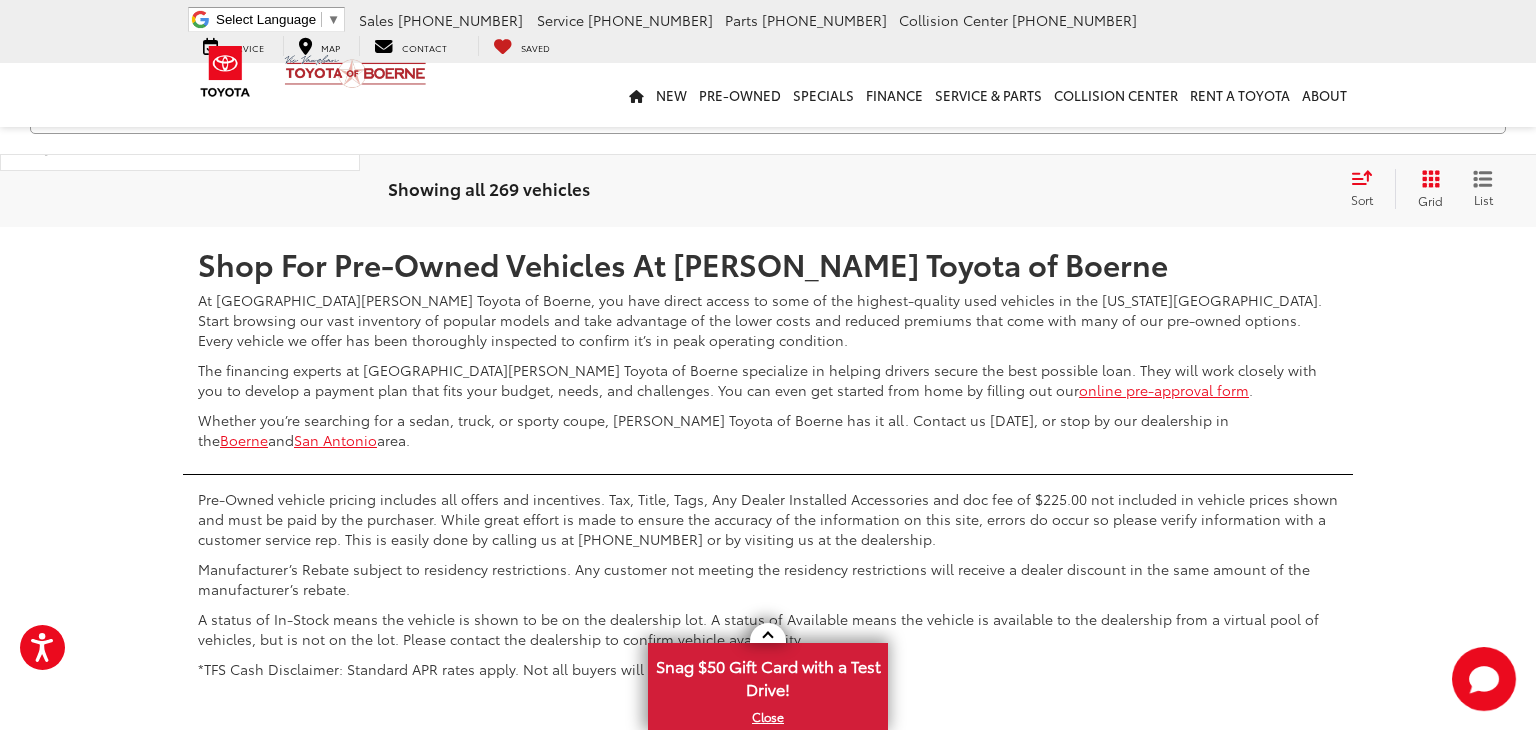 click on "Show: 12" at bounding box center [1441, 168] 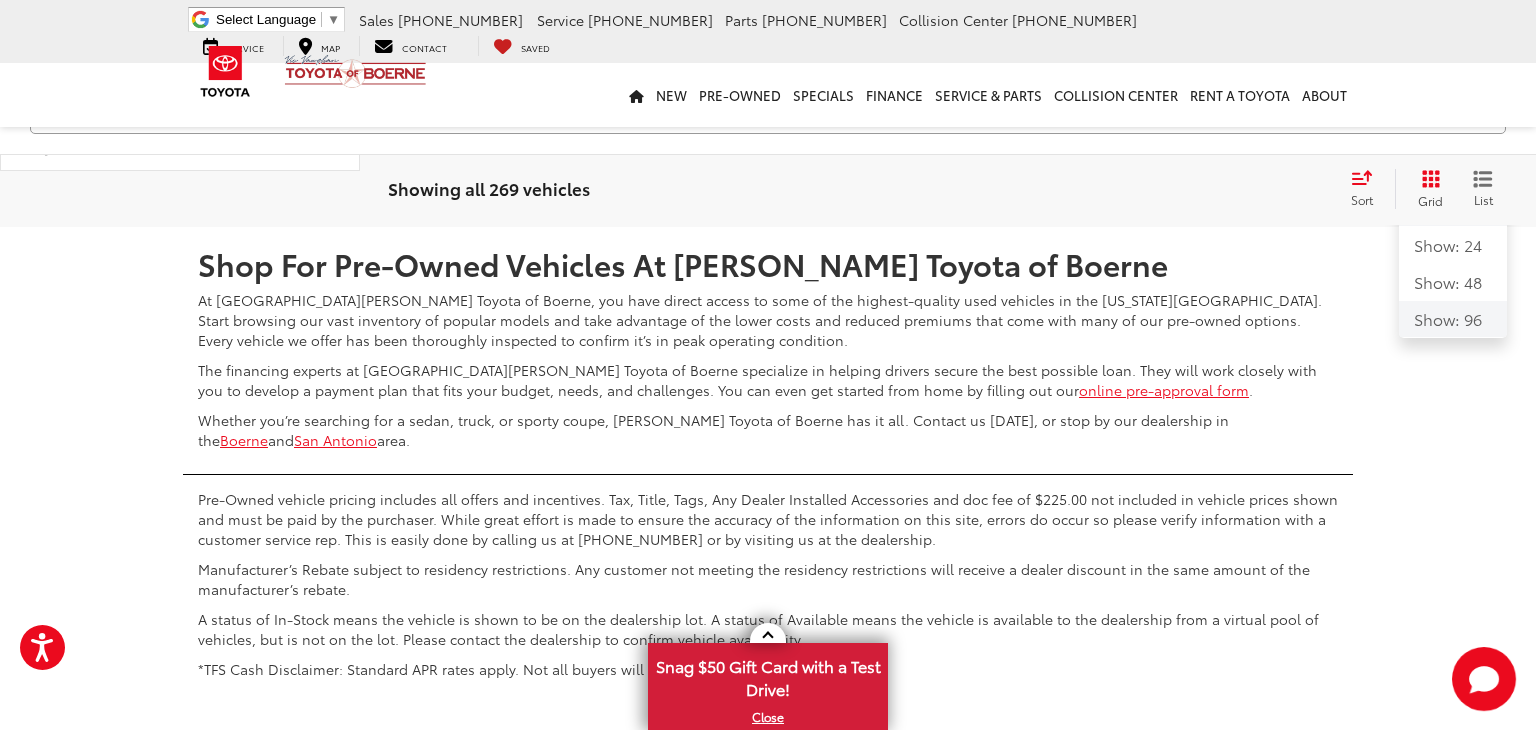 click on "Show: 96" 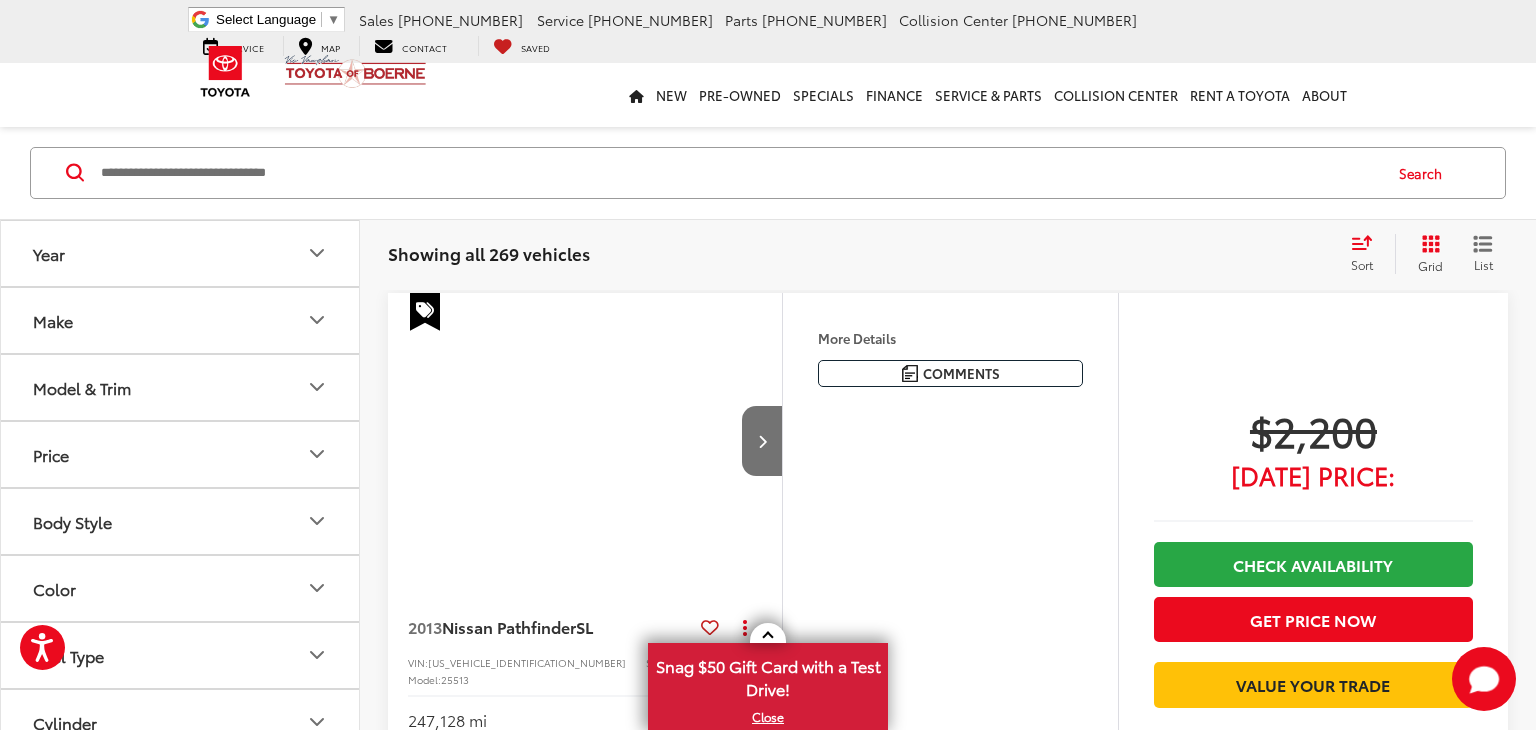 scroll, scrollTop: 4220, scrollLeft: 0, axis: vertical 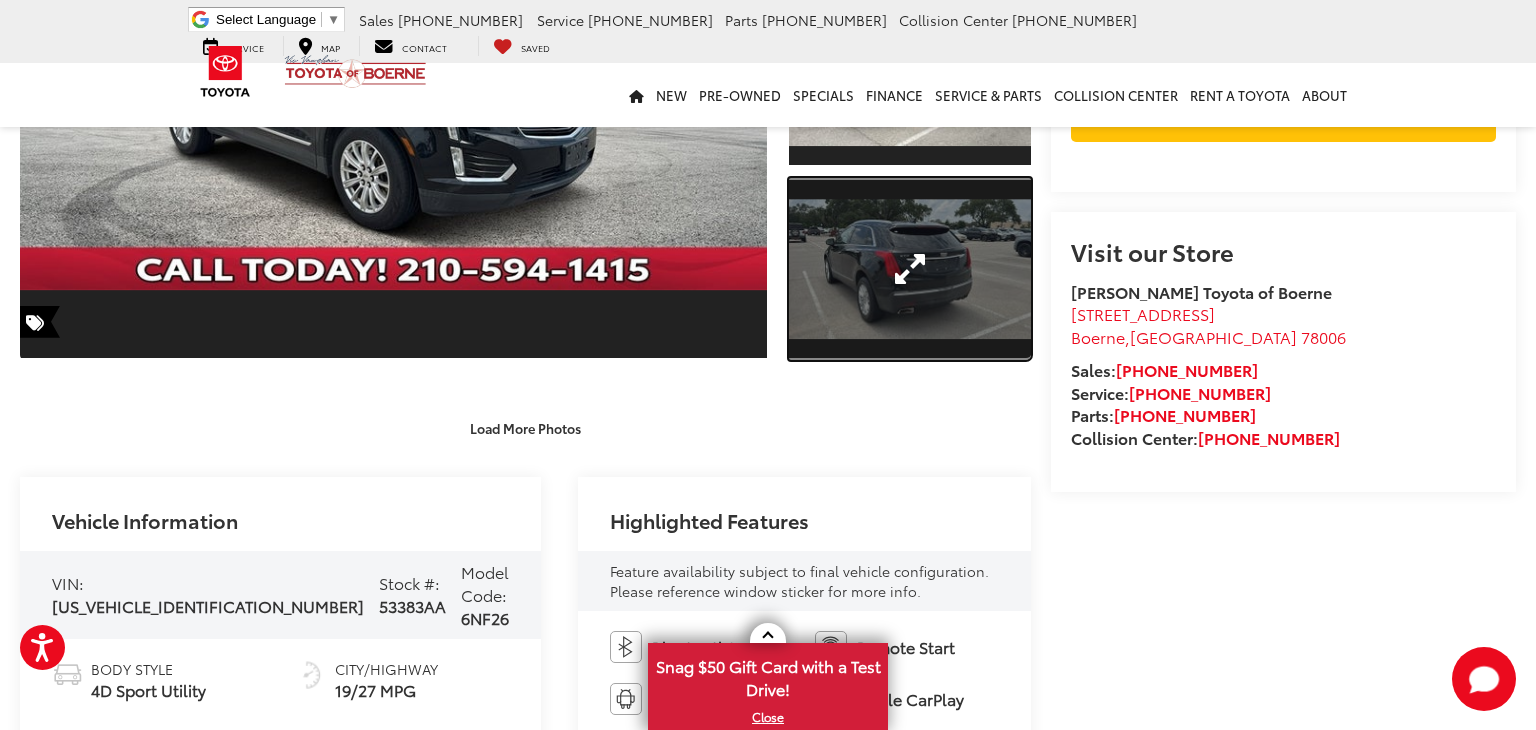 click at bounding box center [910, 269] 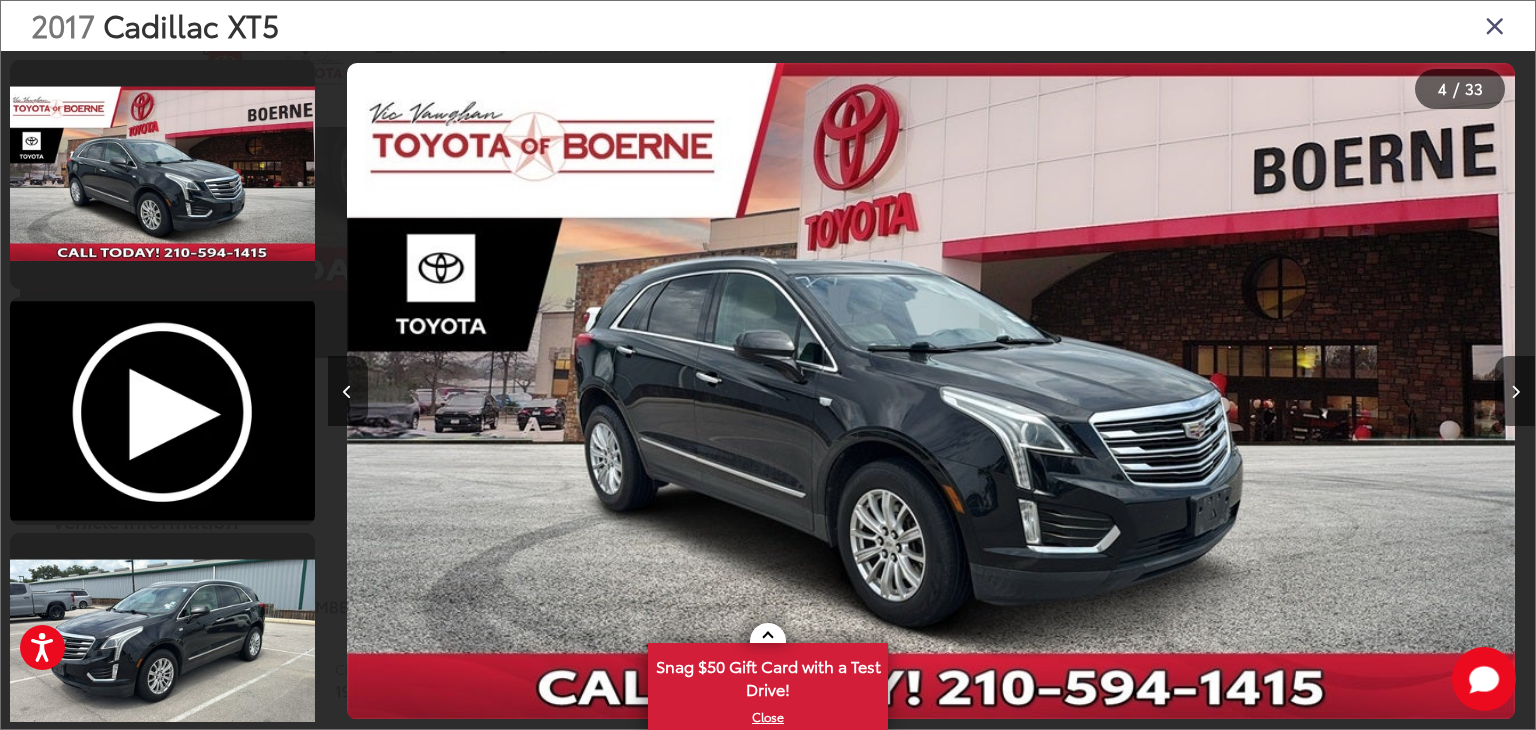 scroll, scrollTop: 543, scrollLeft: 0, axis: vertical 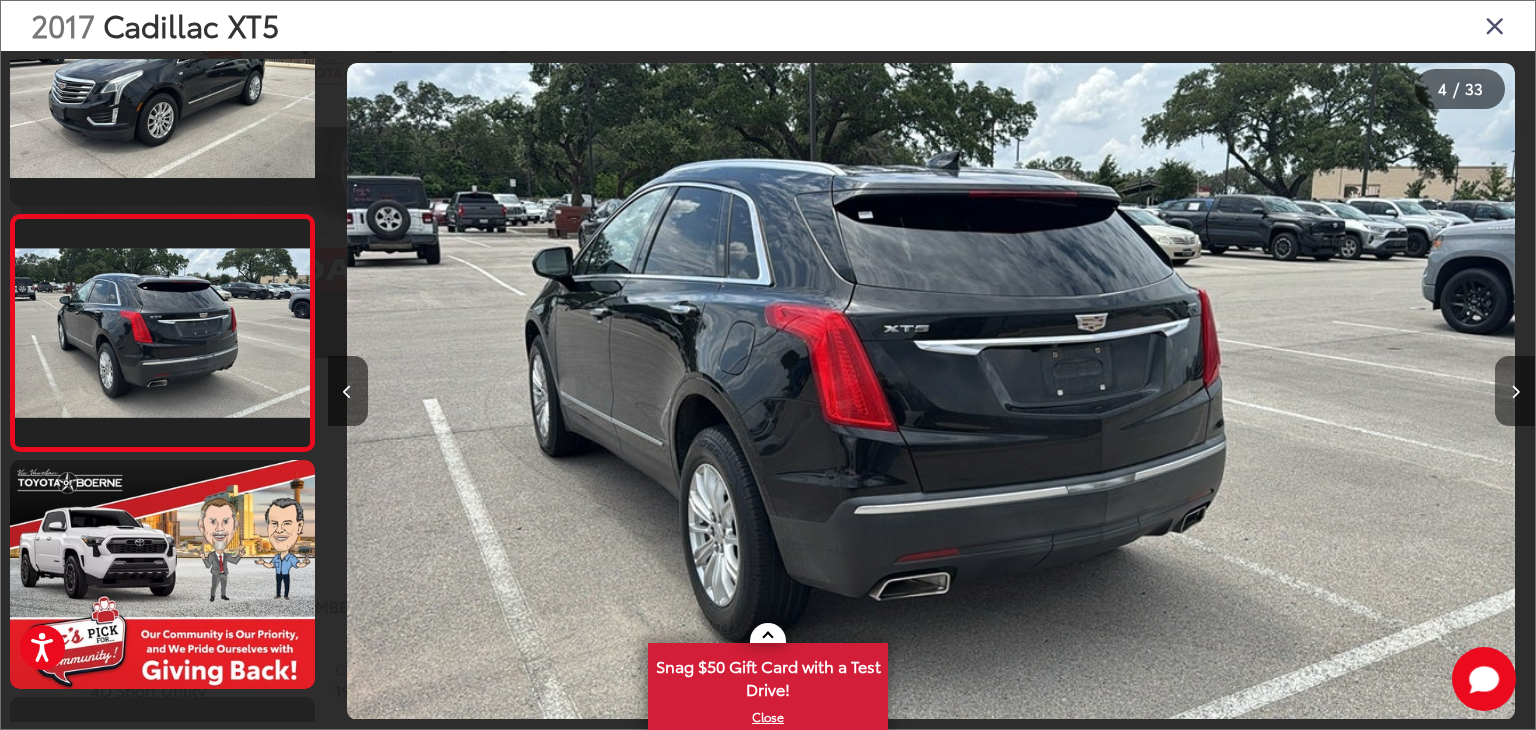 click at bounding box center (1515, 391) 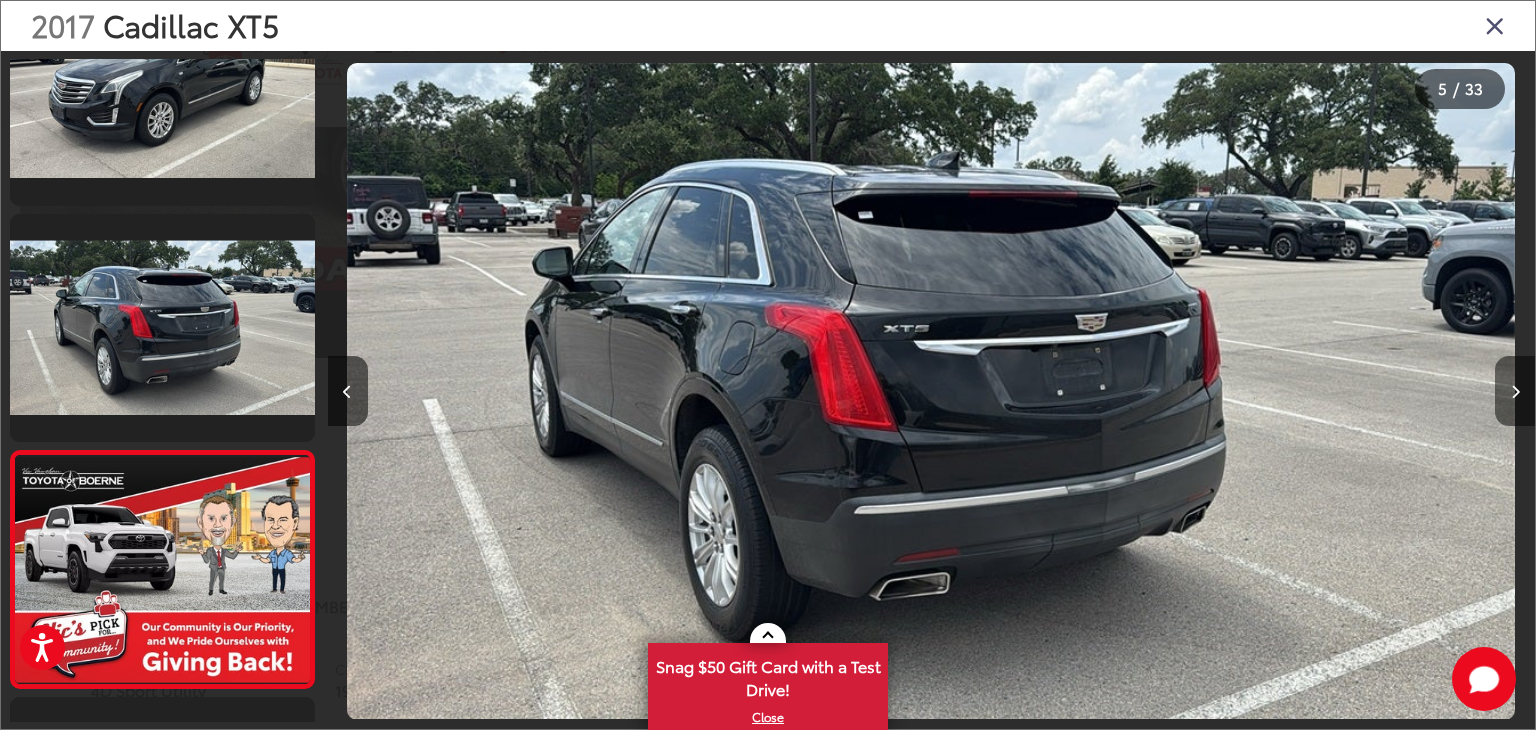 scroll, scrollTop: 0, scrollLeft: 3900, axis: horizontal 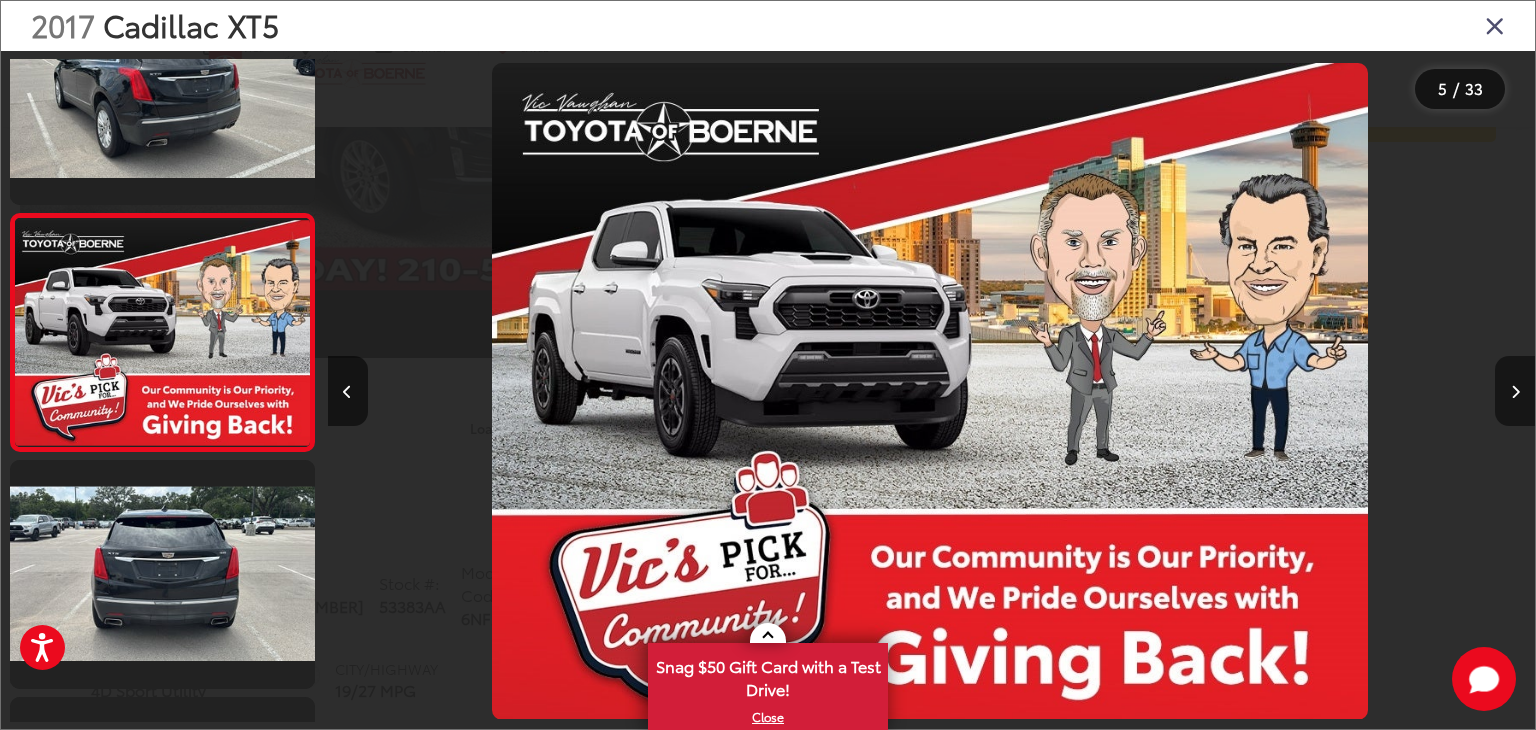 click at bounding box center [1515, 391] 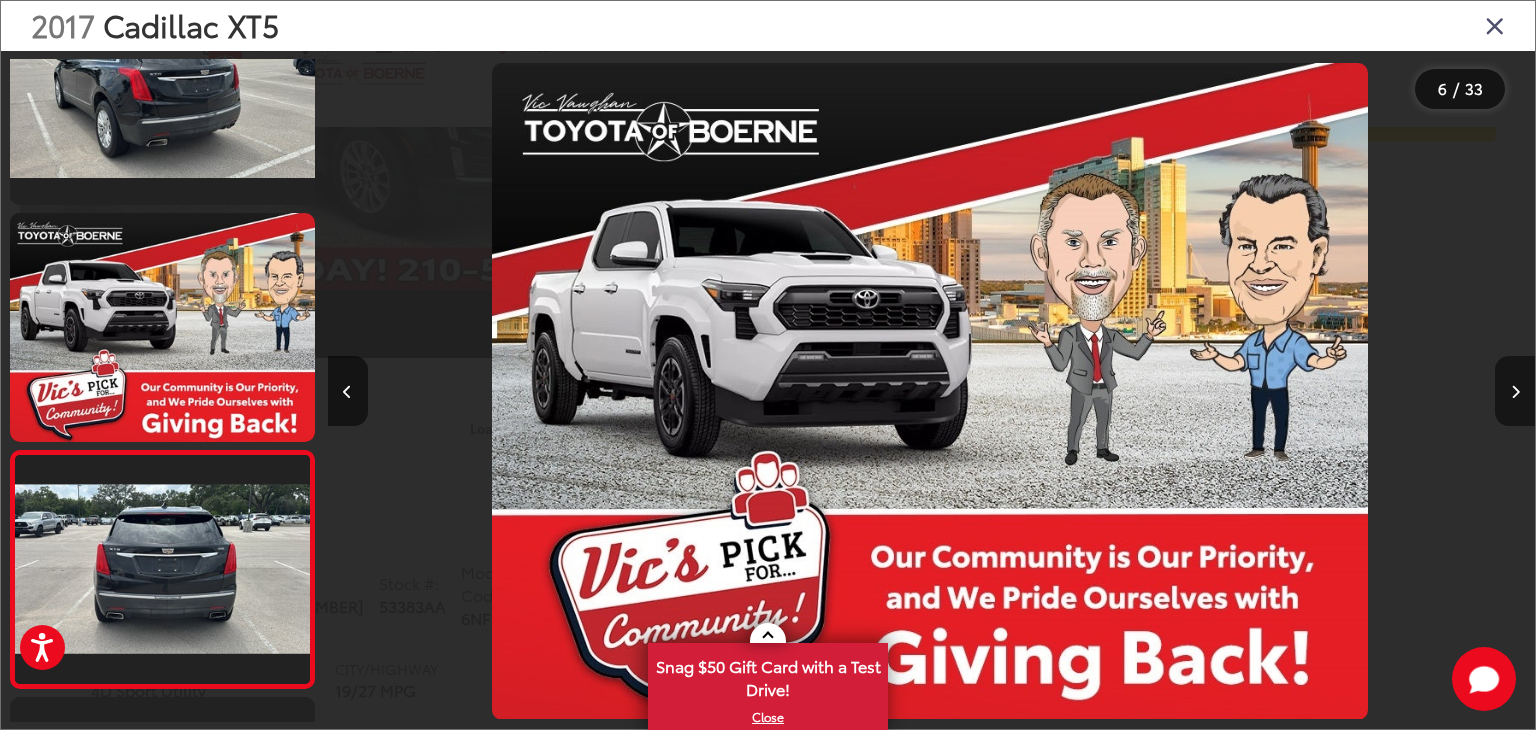 scroll, scrollTop: 0, scrollLeft: 5152, axis: horizontal 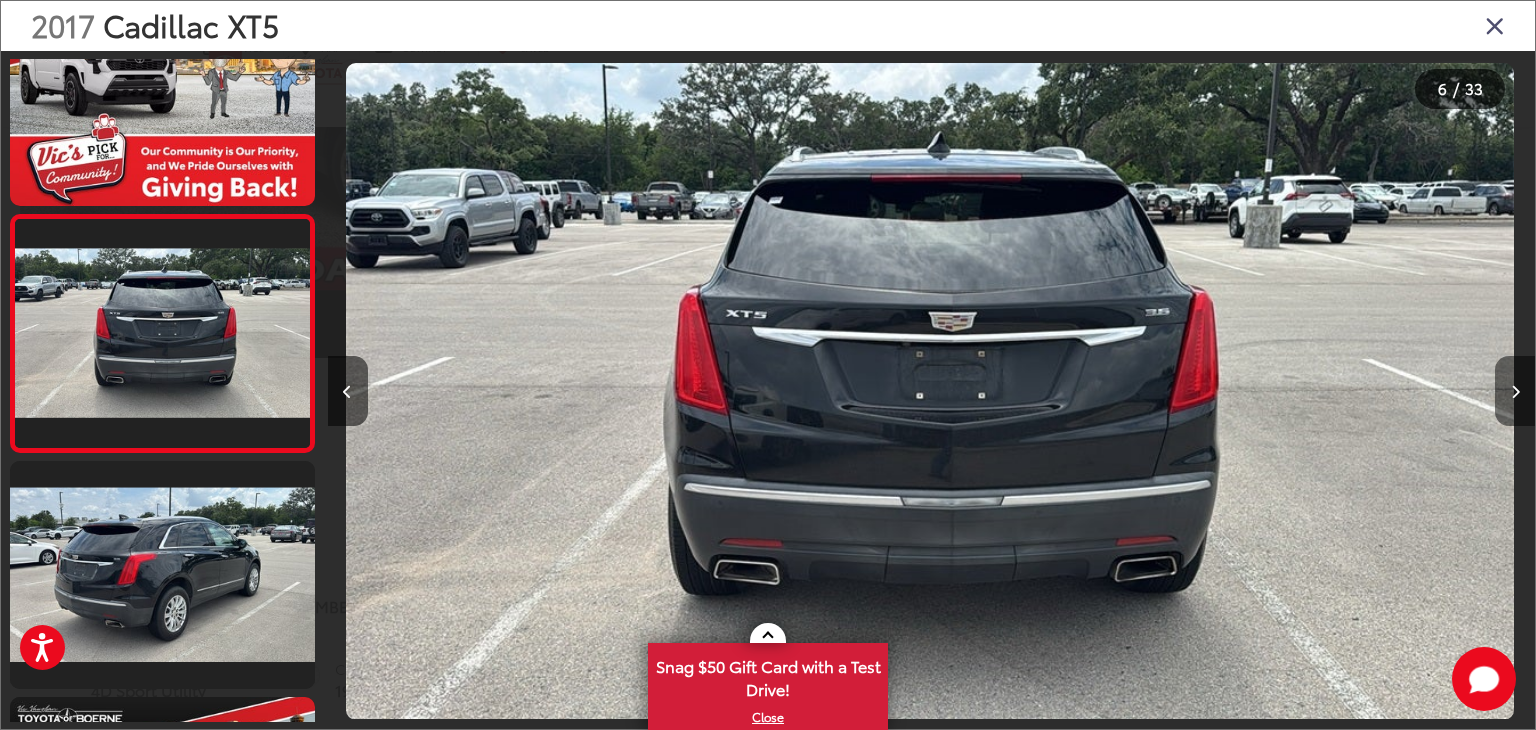 click at bounding box center (1515, 392) 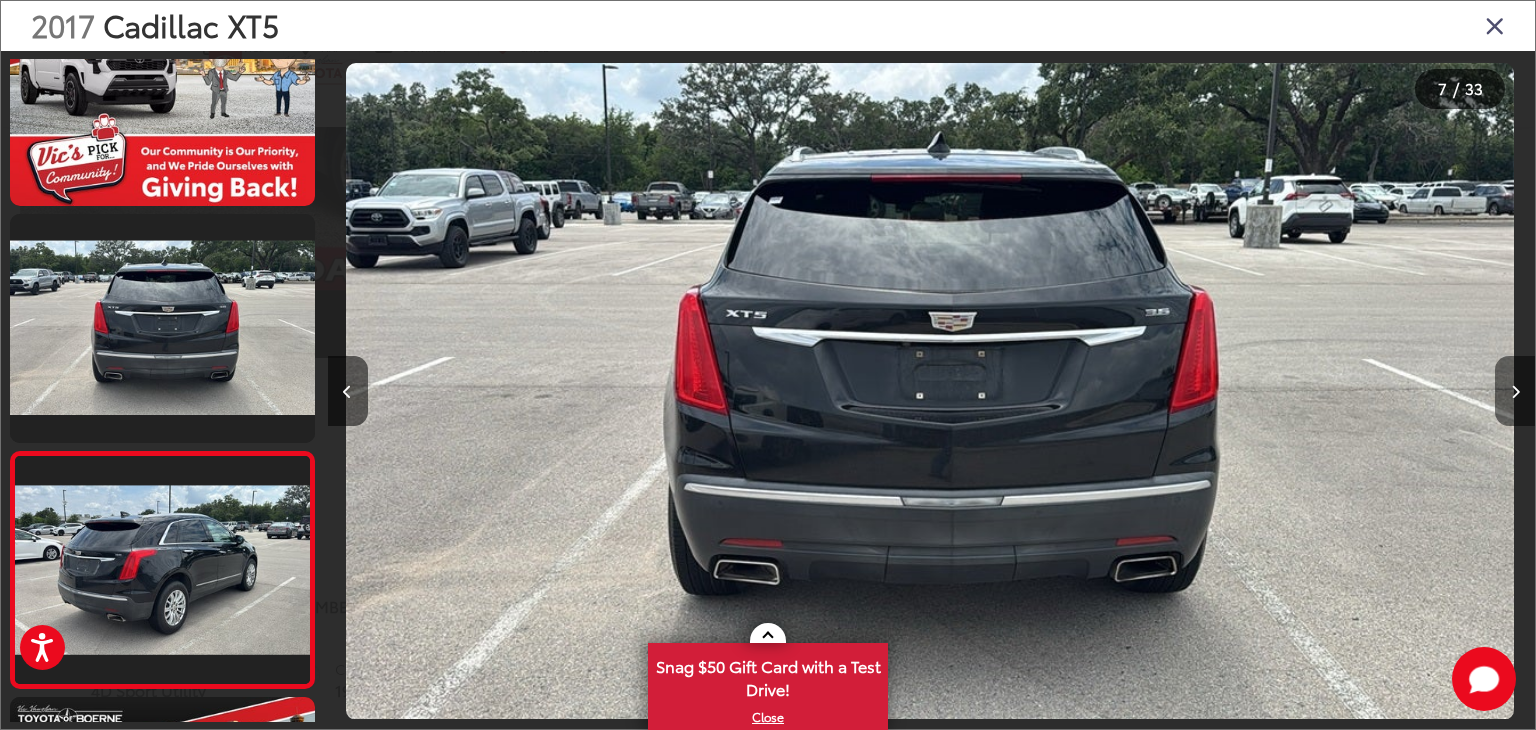 scroll, scrollTop: 0, scrollLeft: 6361, axis: horizontal 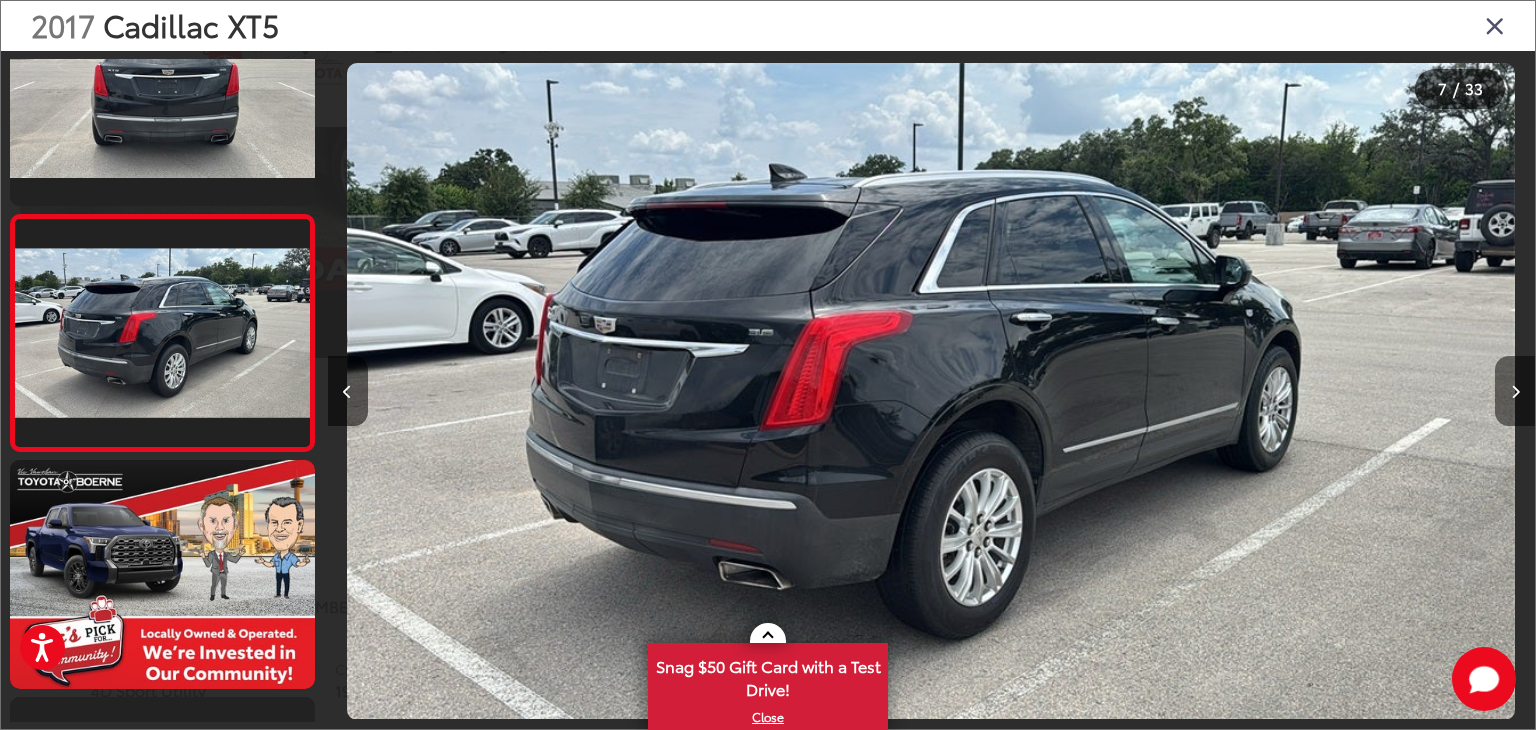 click at bounding box center [1515, 392] 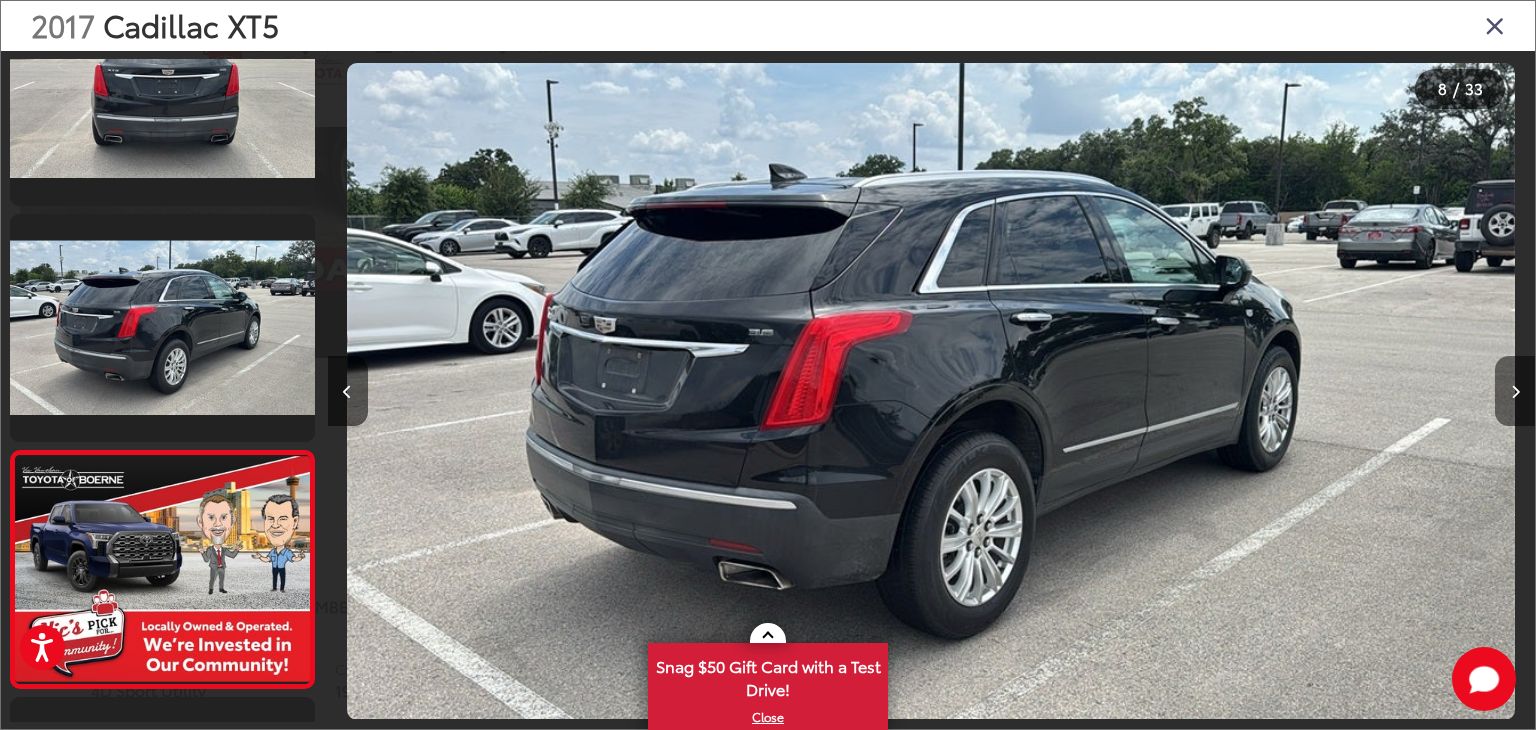 scroll, scrollTop: 0, scrollLeft: 7665, axis: horizontal 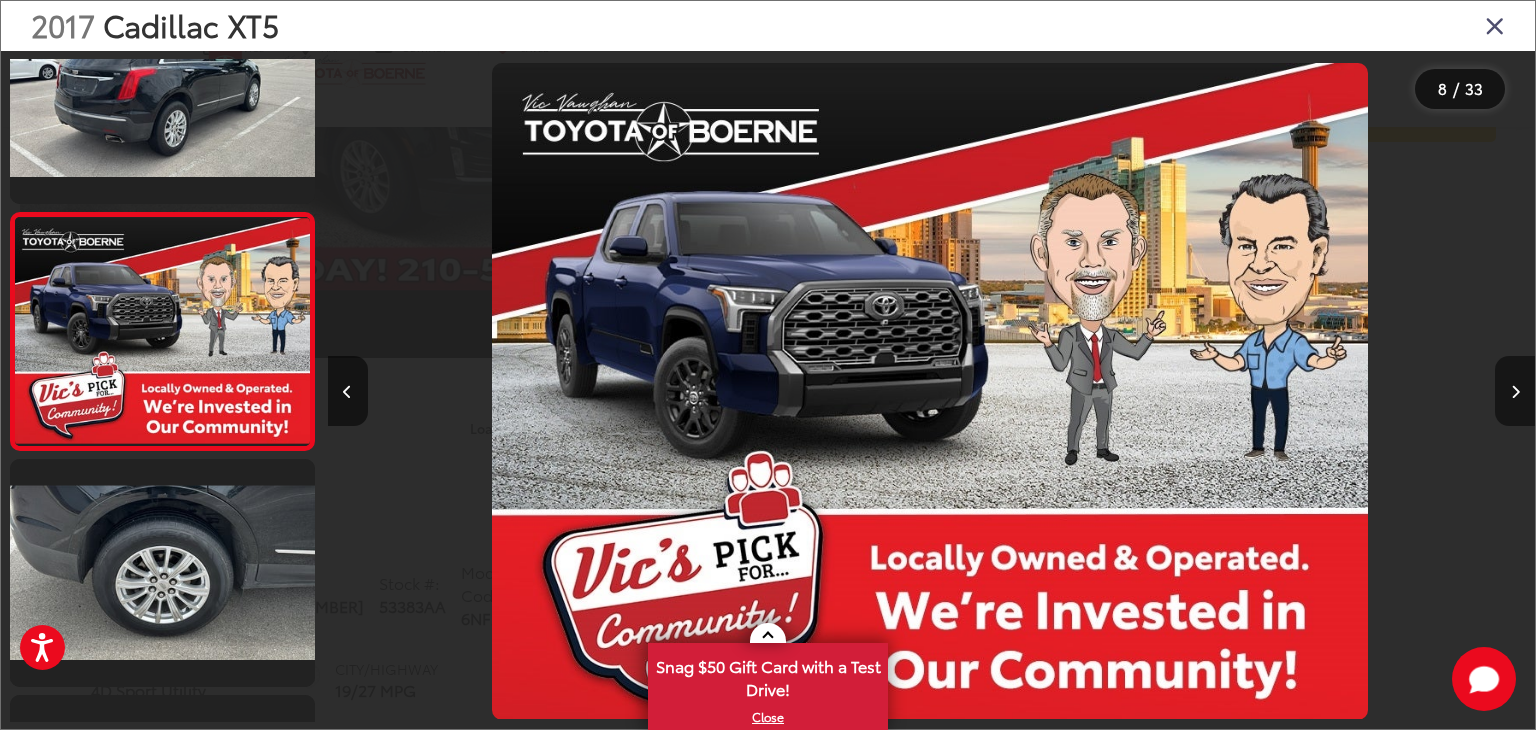click at bounding box center [1515, 392] 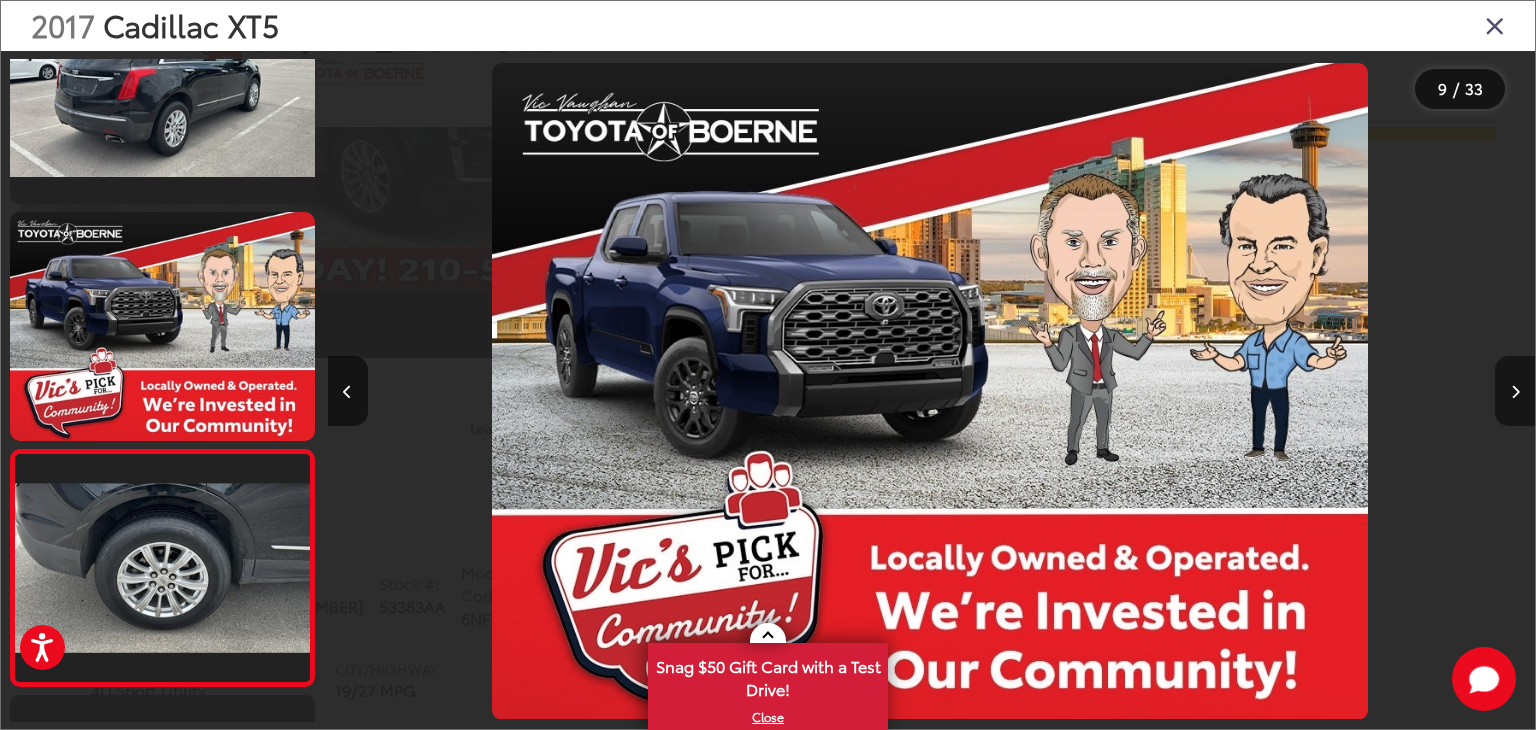 scroll, scrollTop: 0, scrollLeft: 8823, axis: horizontal 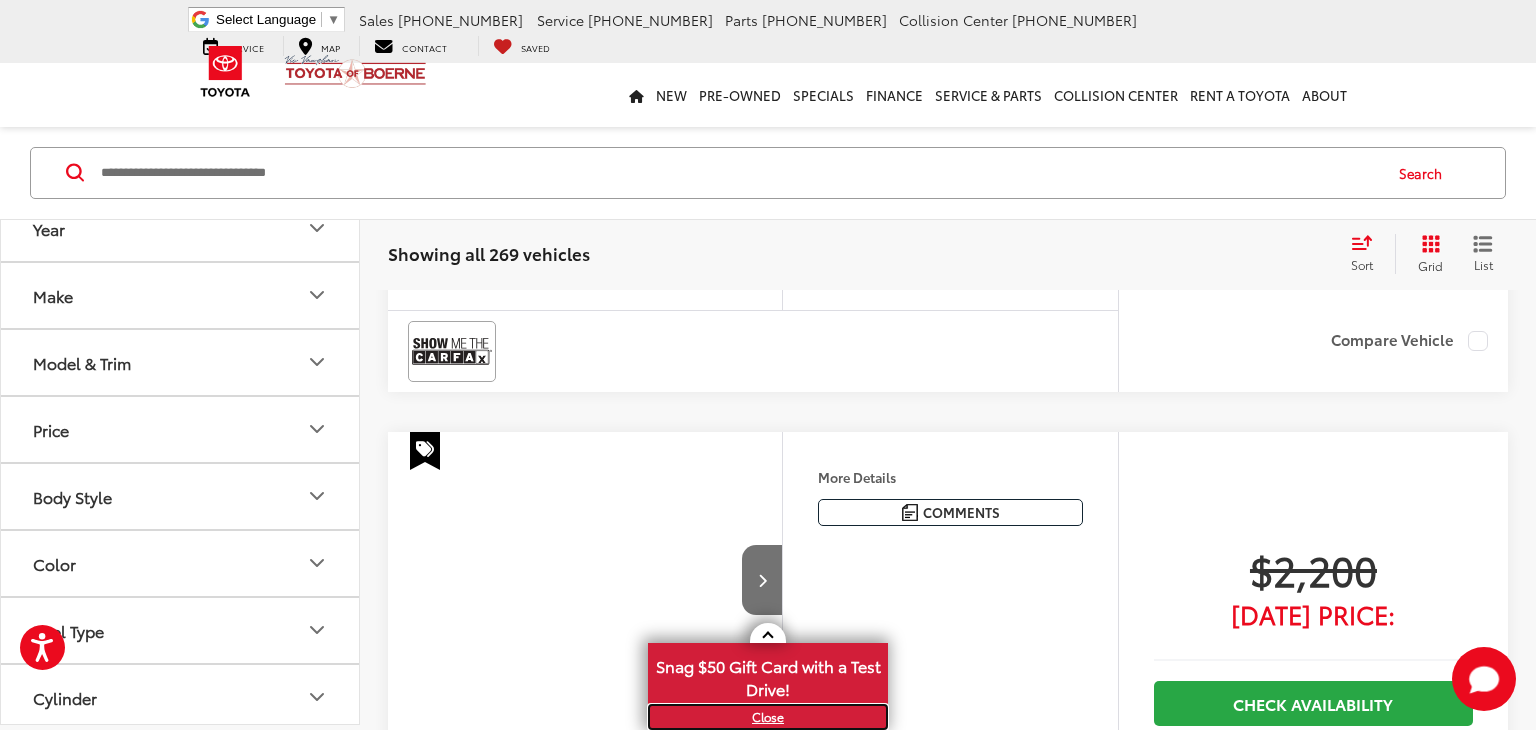click on "X" at bounding box center [768, 717] 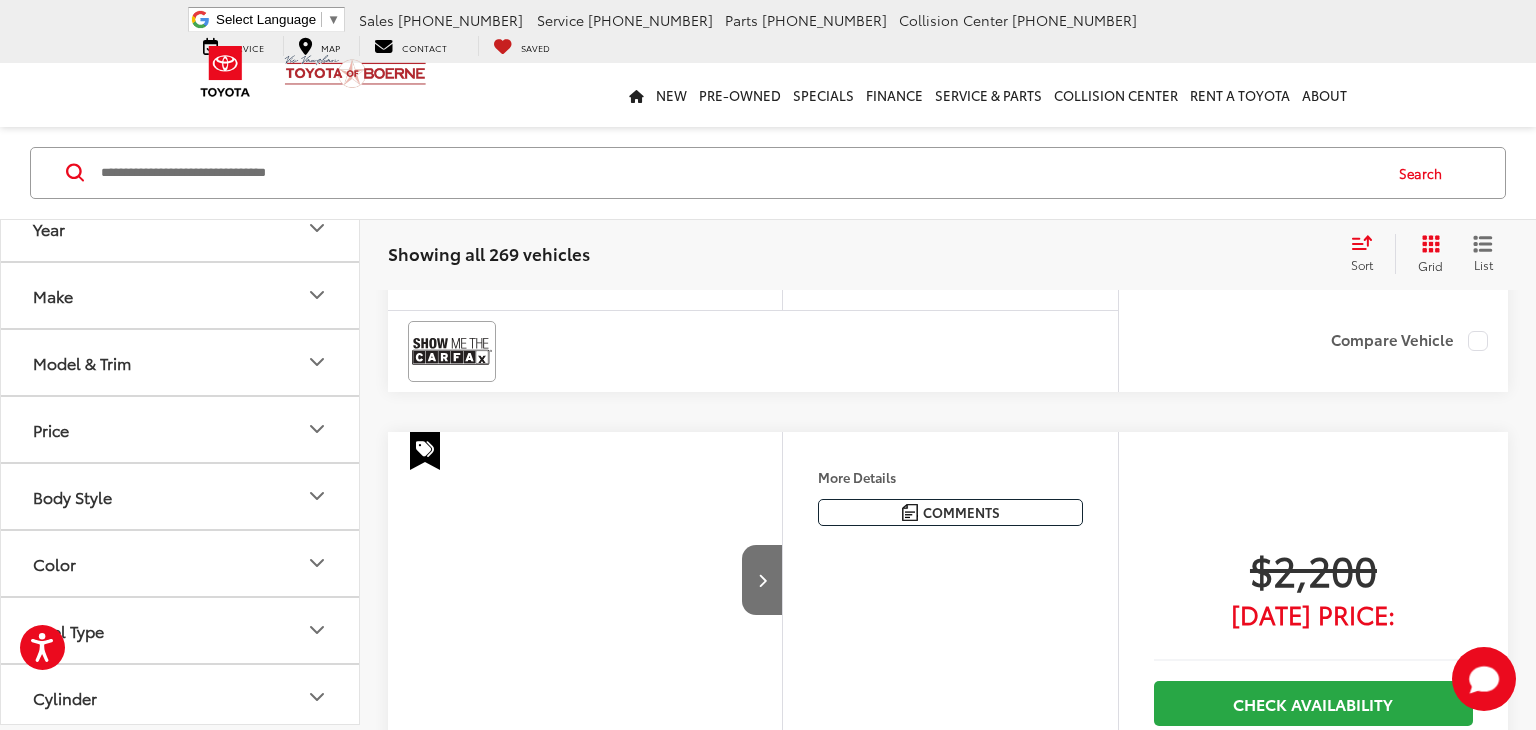 click on "List" at bounding box center (1483, 263) 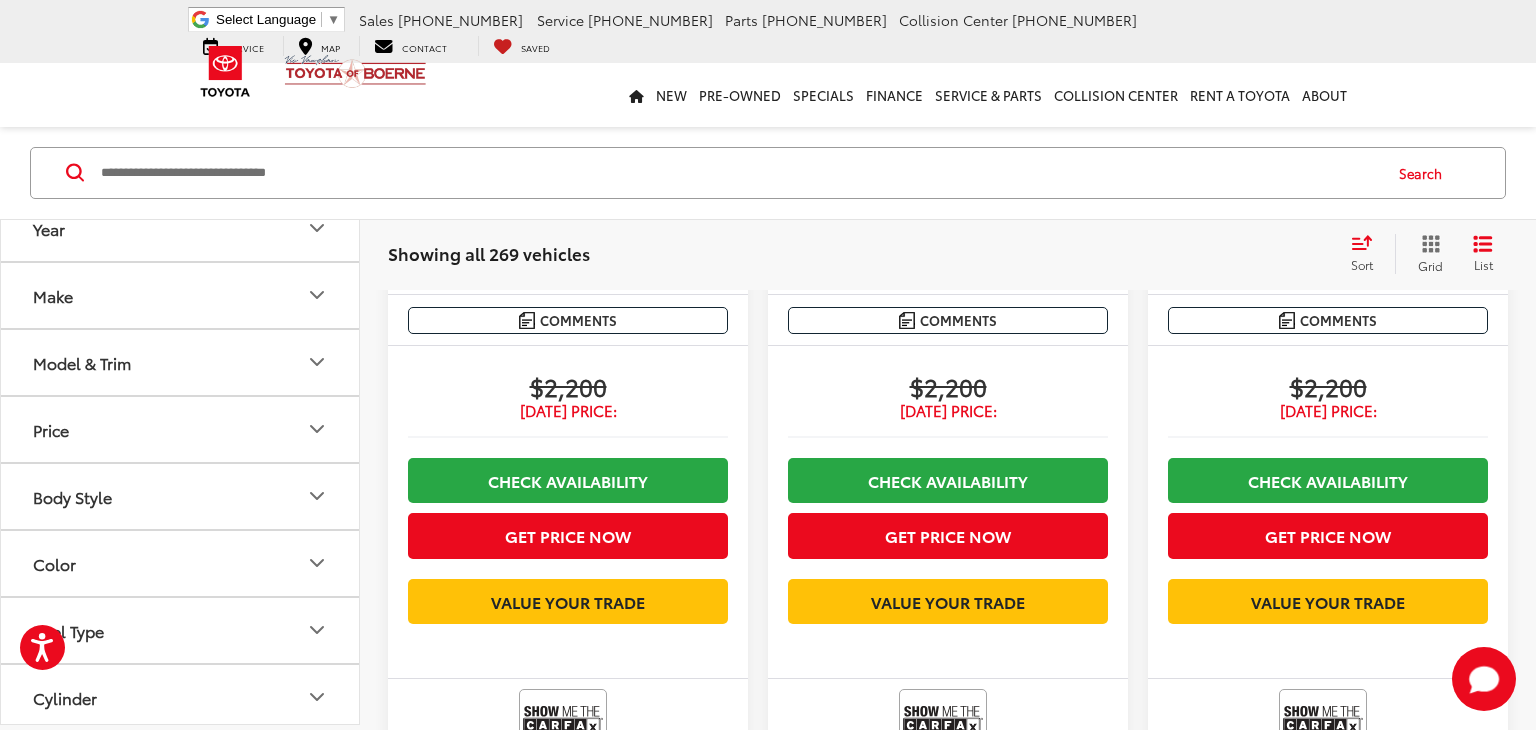 scroll, scrollTop: 28110, scrollLeft: 0, axis: vertical 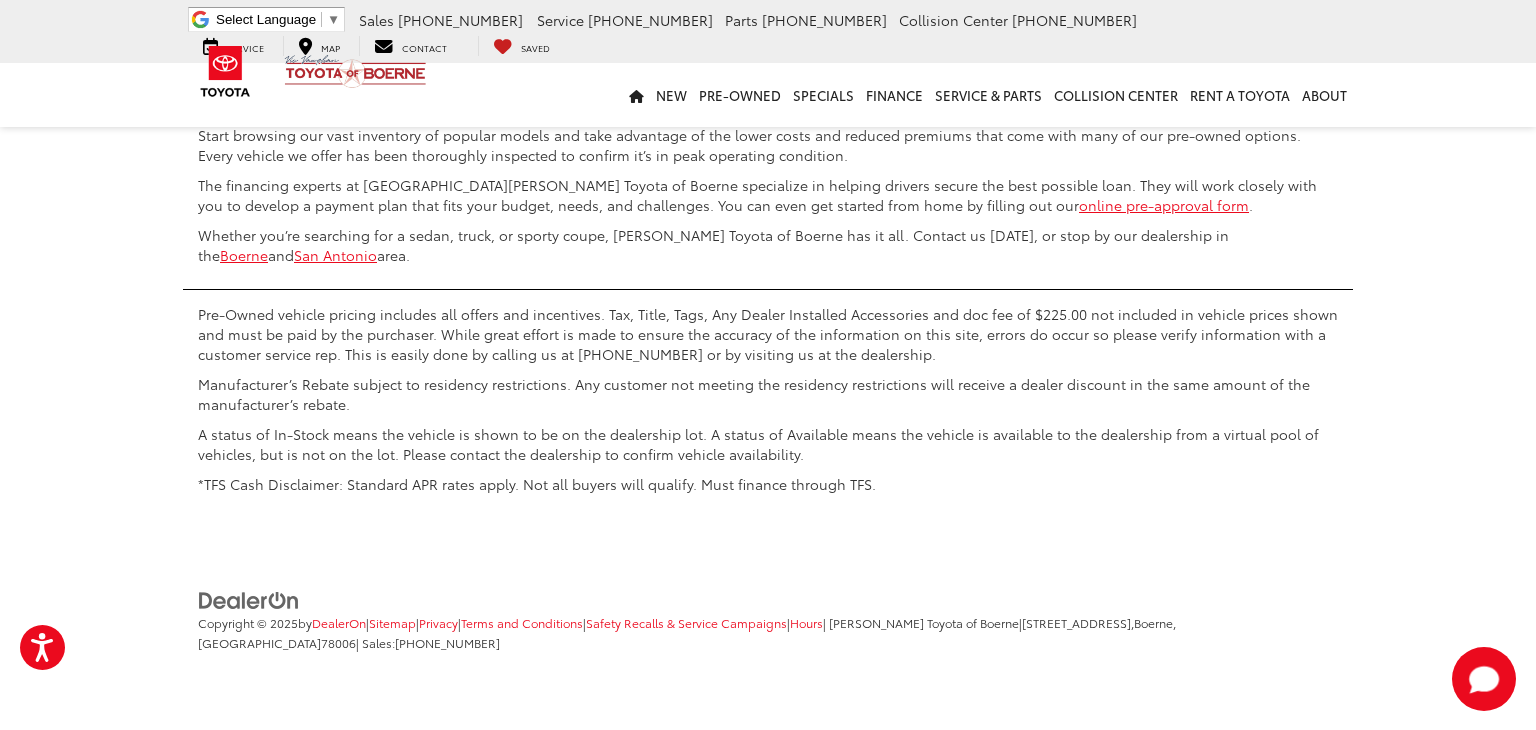 click on "3" at bounding box center (1240, -17) 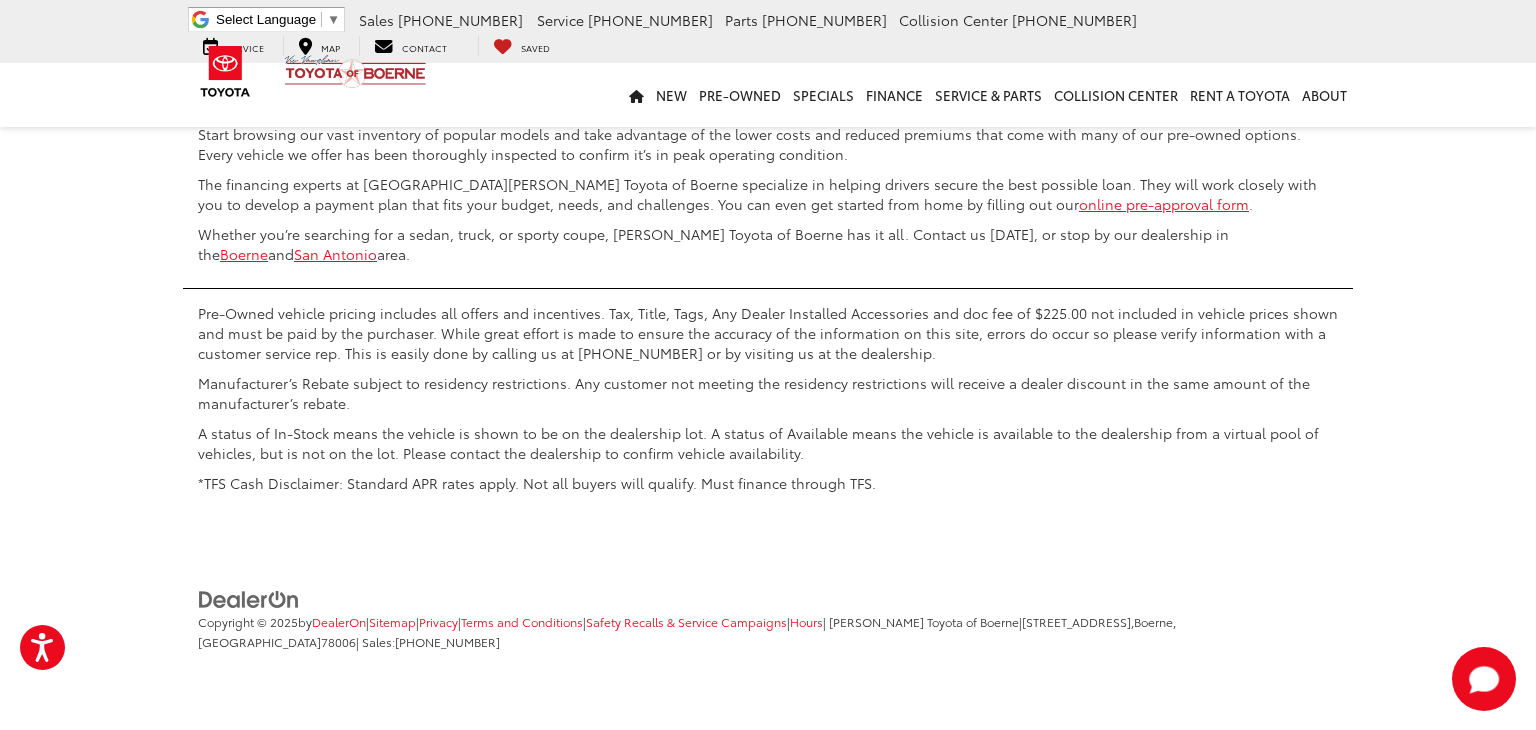 scroll, scrollTop: 29306, scrollLeft: 0, axis: vertical 